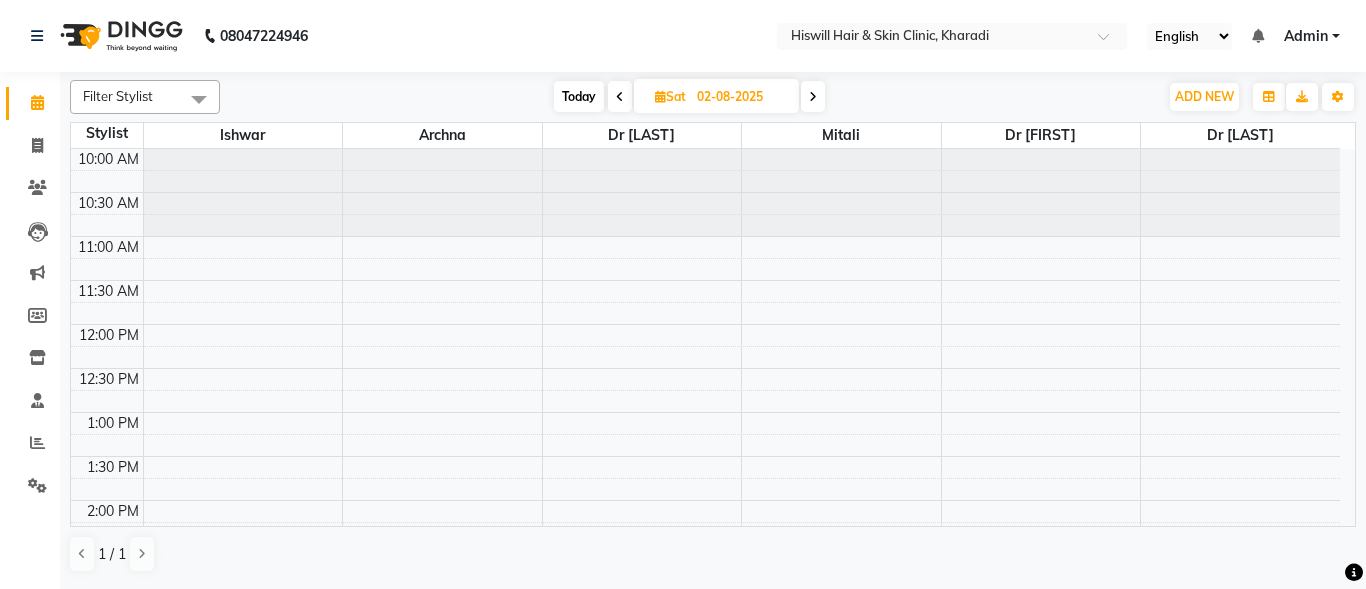 scroll, scrollTop: 0, scrollLeft: 0, axis: both 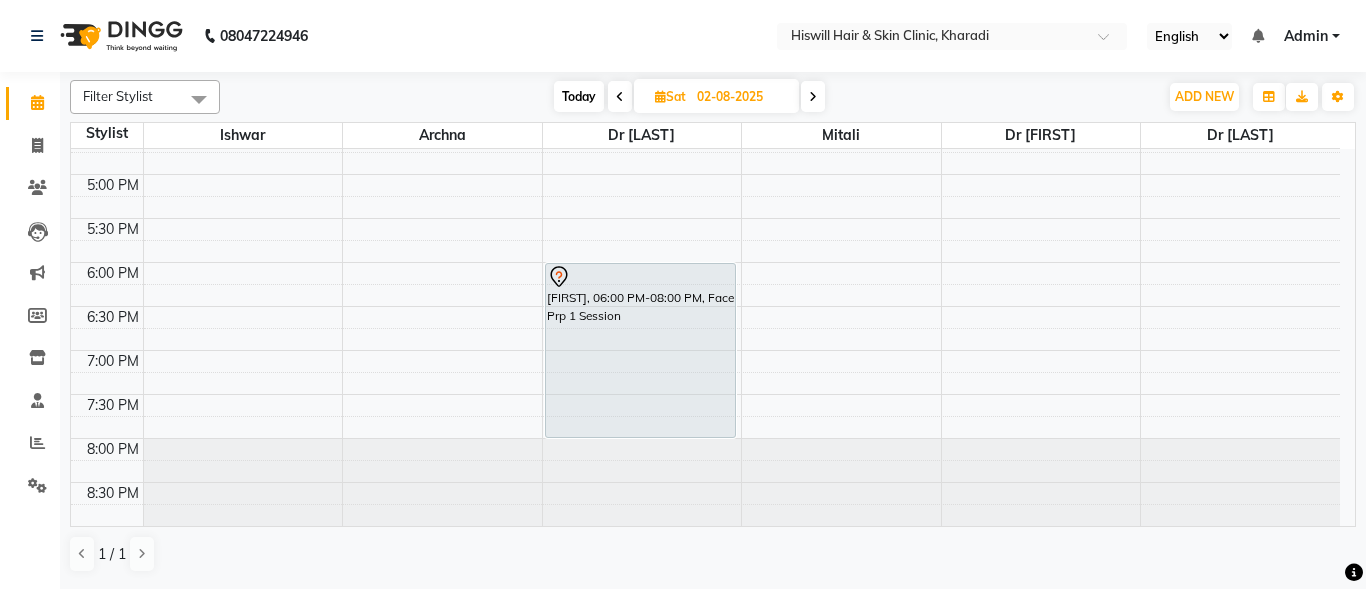 click on "Today" at bounding box center (579, 96) 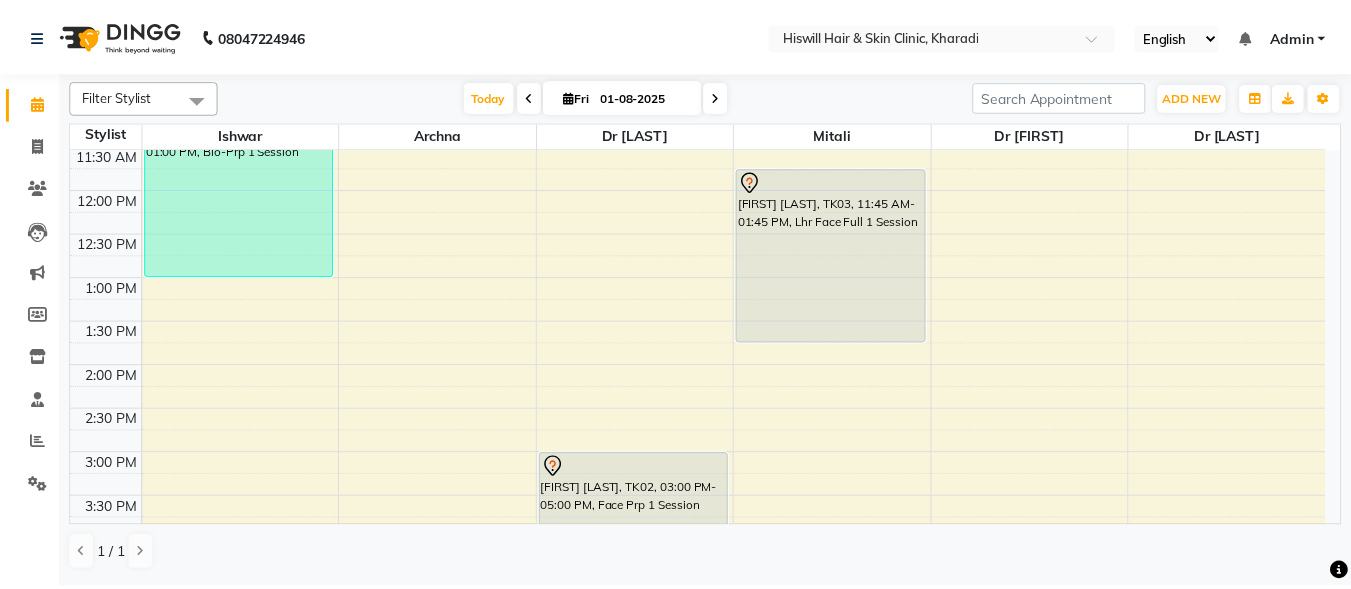 scroll, scrollTop: 0, scrollLeft: 0, axis: both 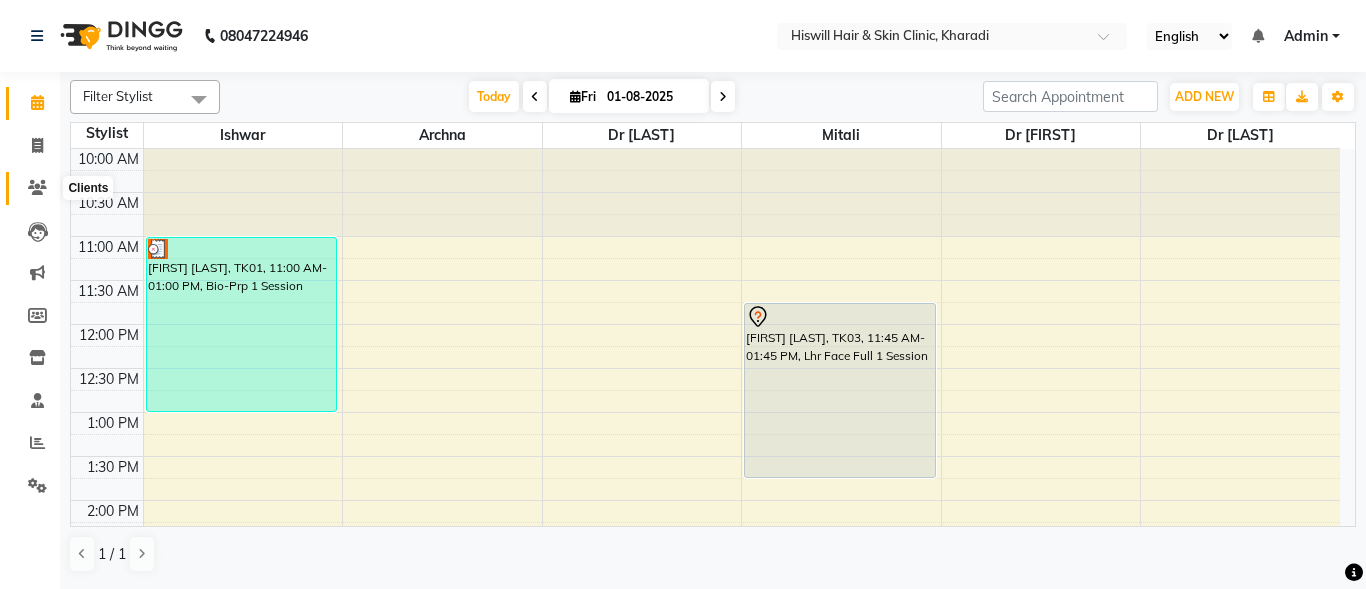click 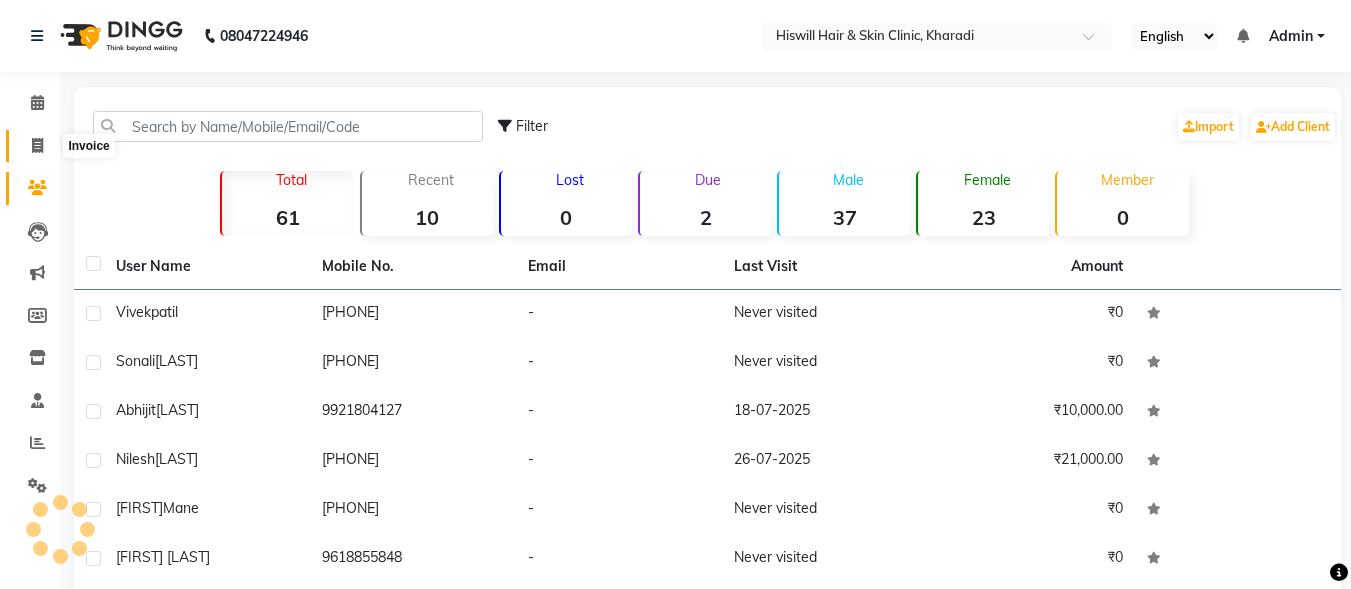 click 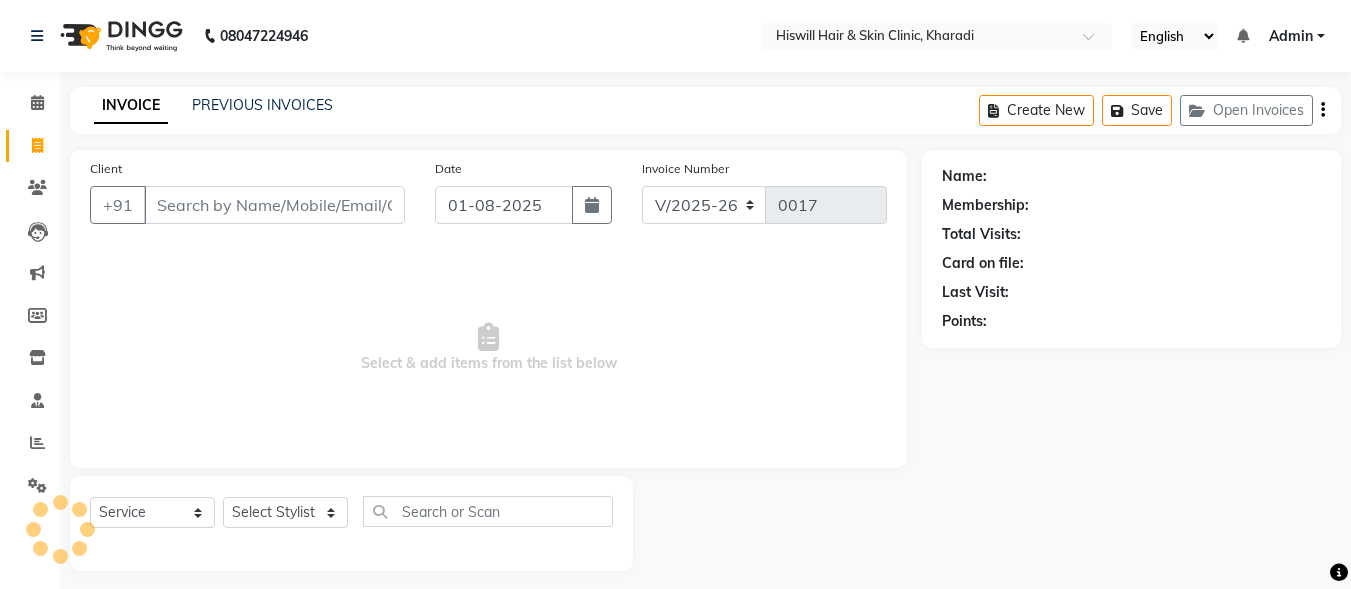 scroll, scrollTop: 12, scrollLeft: 0, axis: vertical 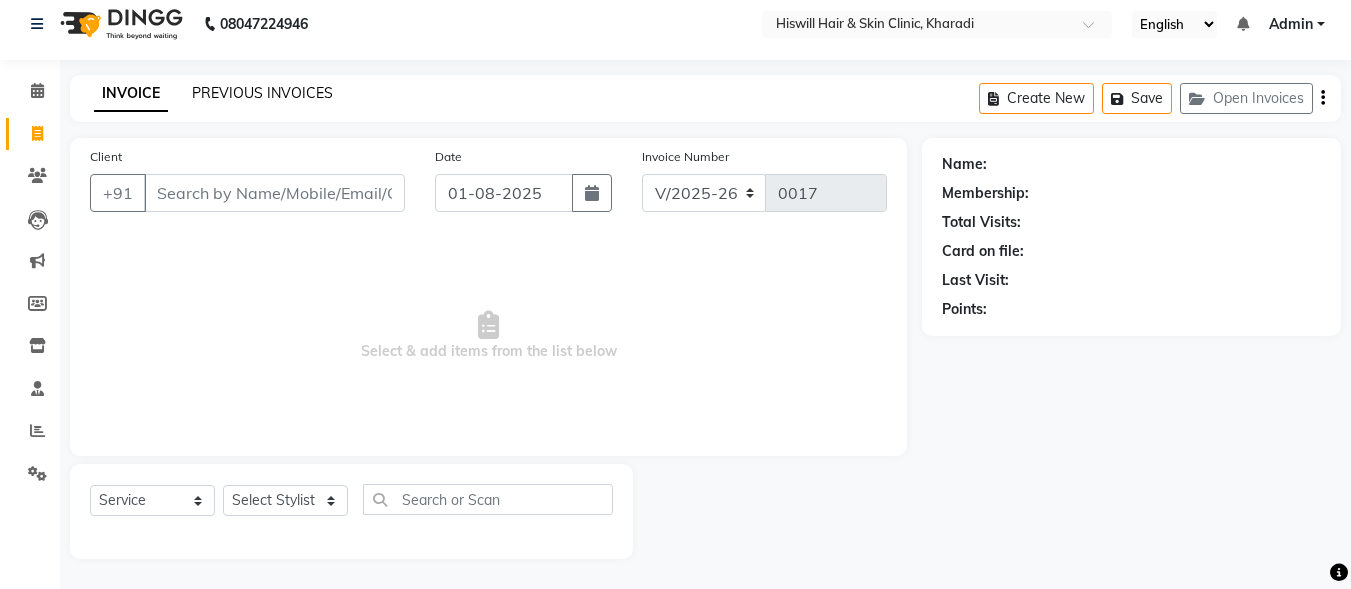 click on "PREVIOUS INVOICES" 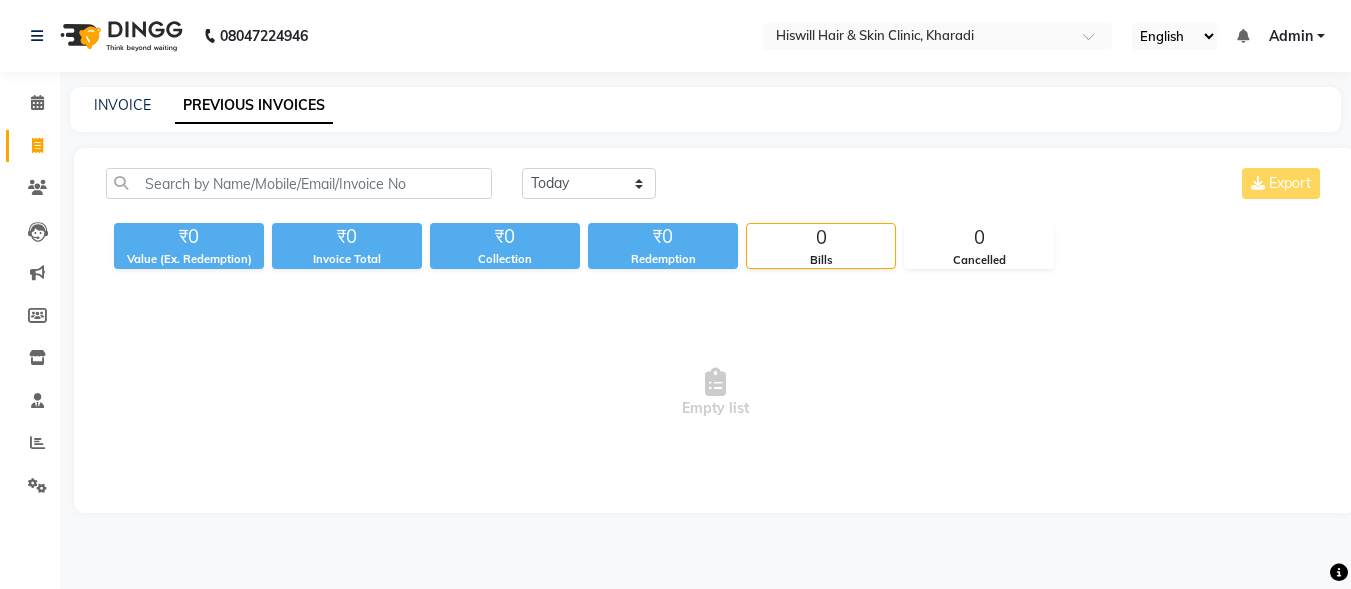 scroll, scrollTop: 0, scrollLeft: 0, axis: both 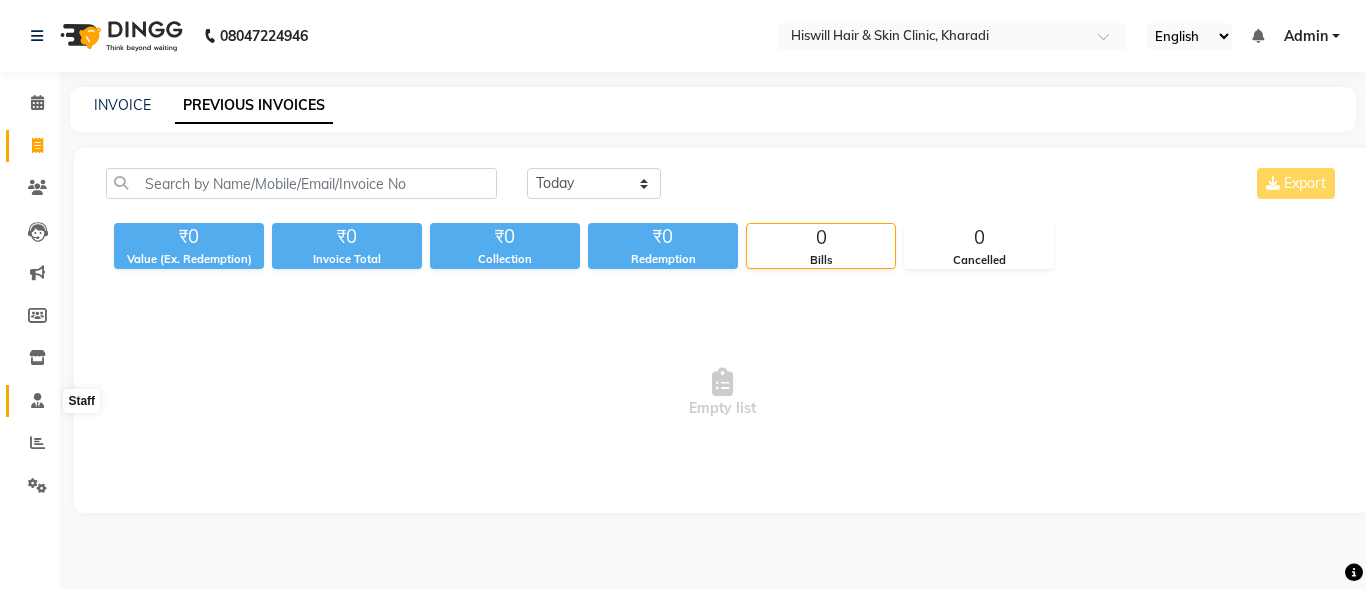 click 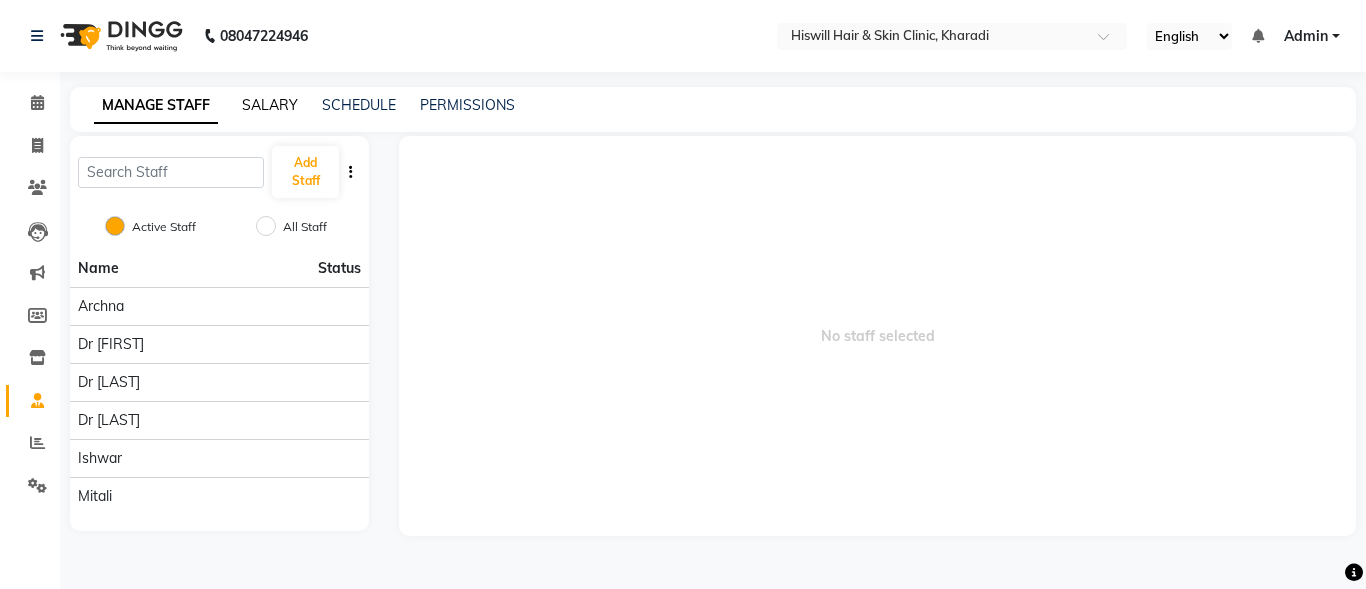 click on "SALARY" 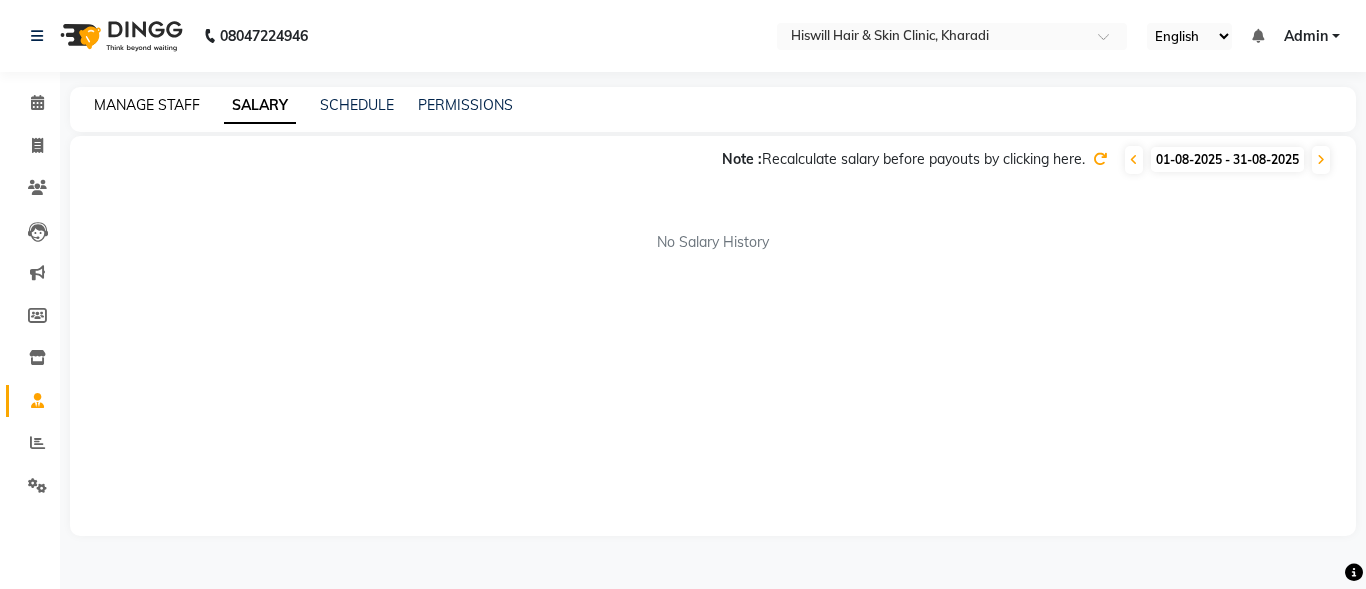 click on "MANAGE STAFF" 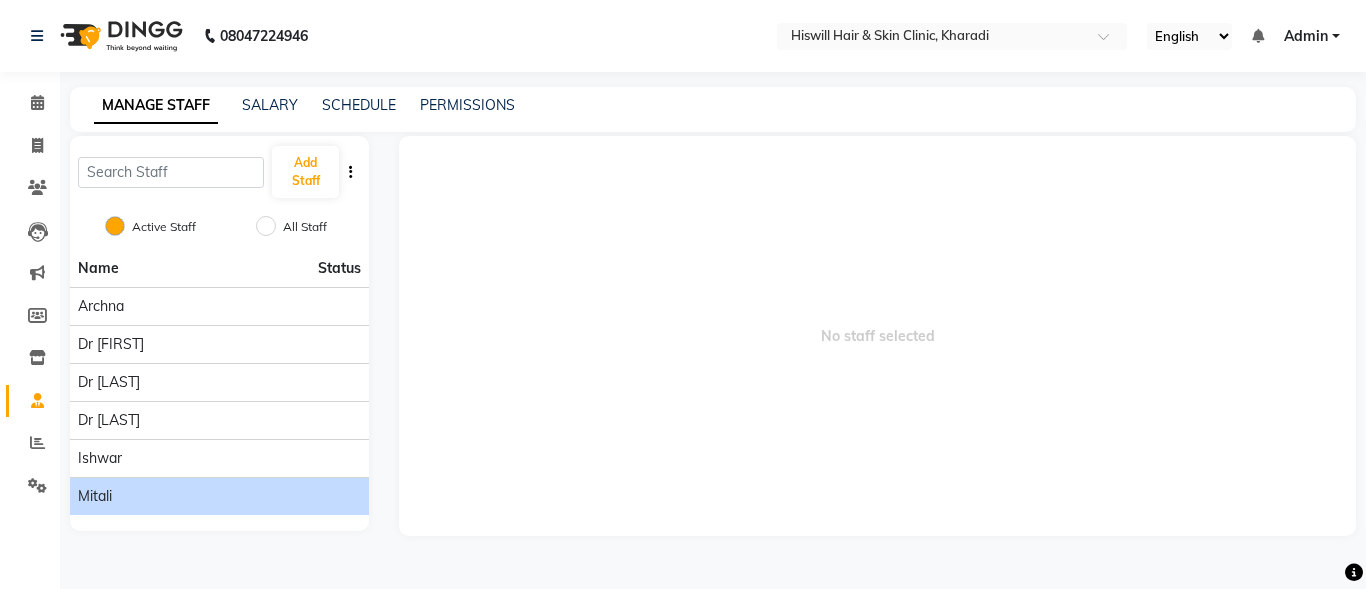 click on "Mitali" 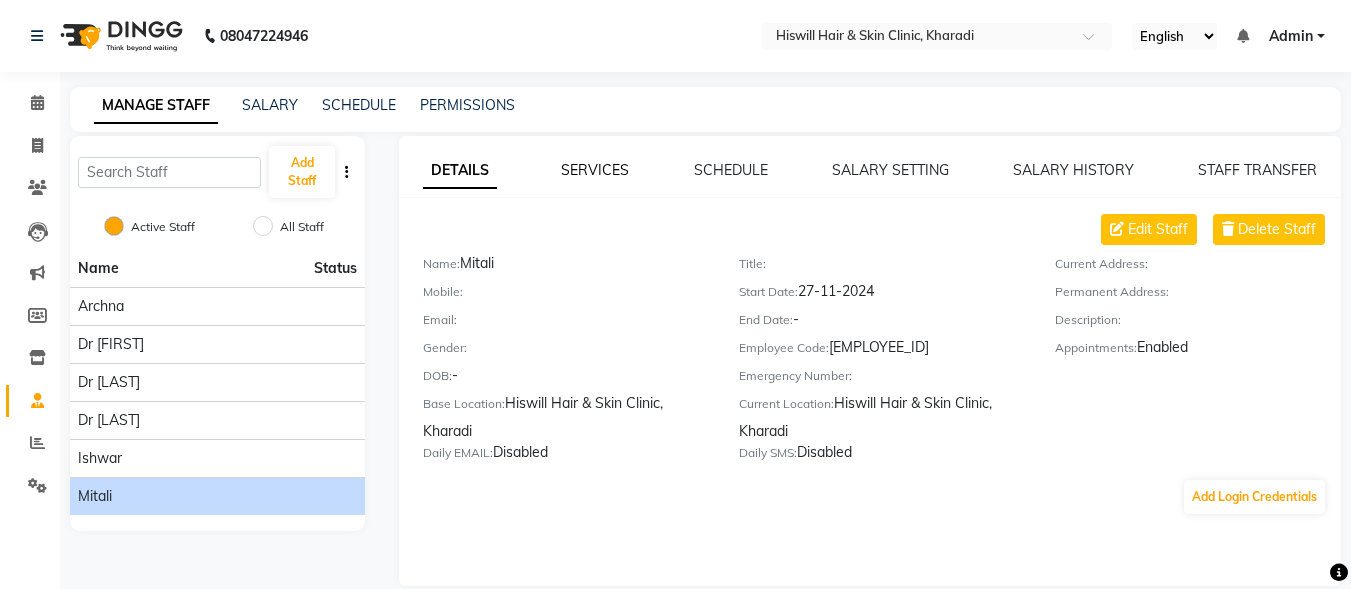 drag, startPoint x: 600, startPoint y: 176, endPoint x: 600, endPoint y: 162, distance: 14 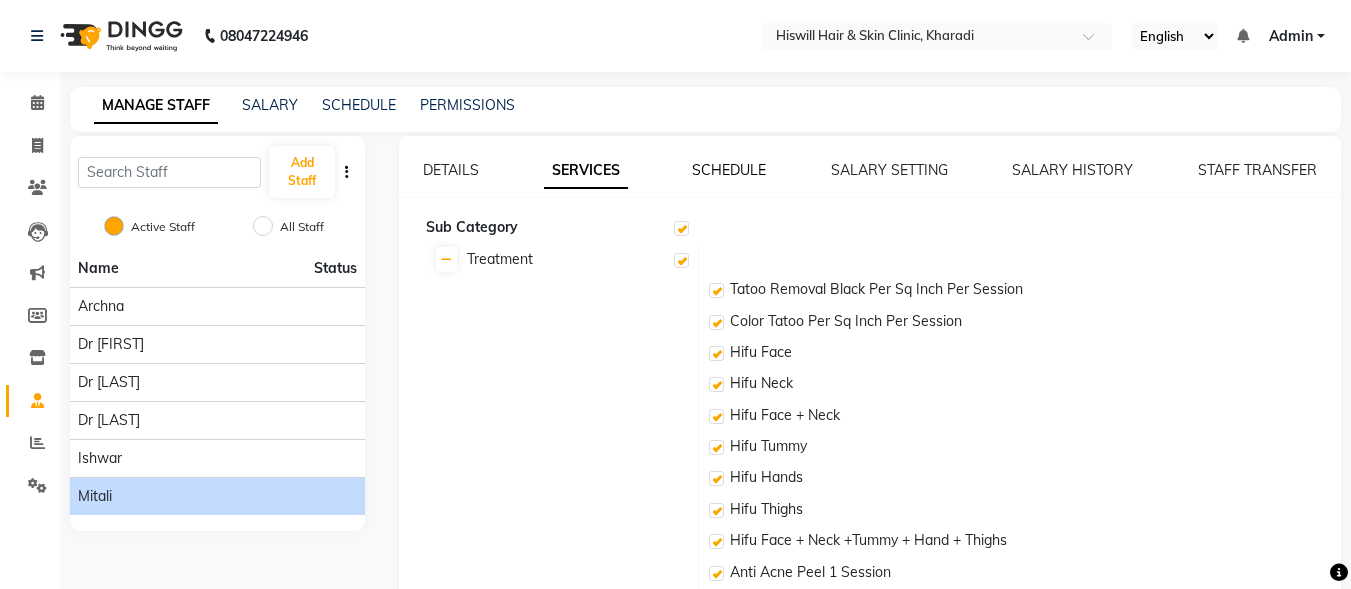 click on "SCHEDULE" 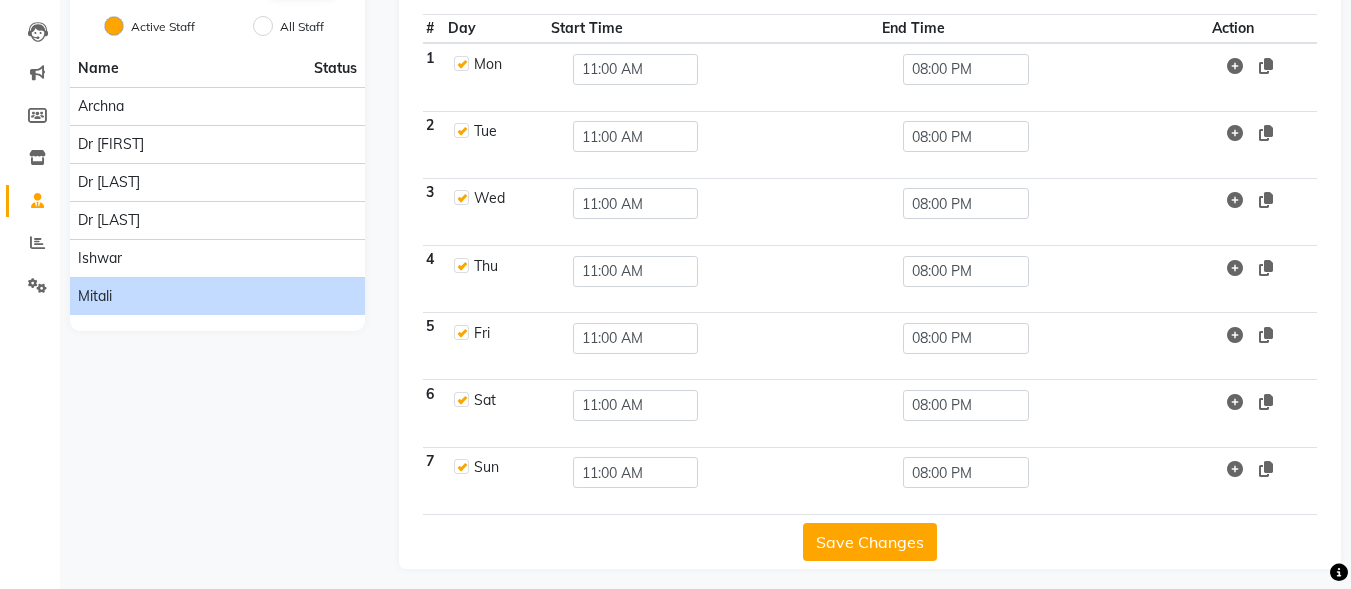 scroll, scrollTop: 0, scrollLeft: 0, axis: both 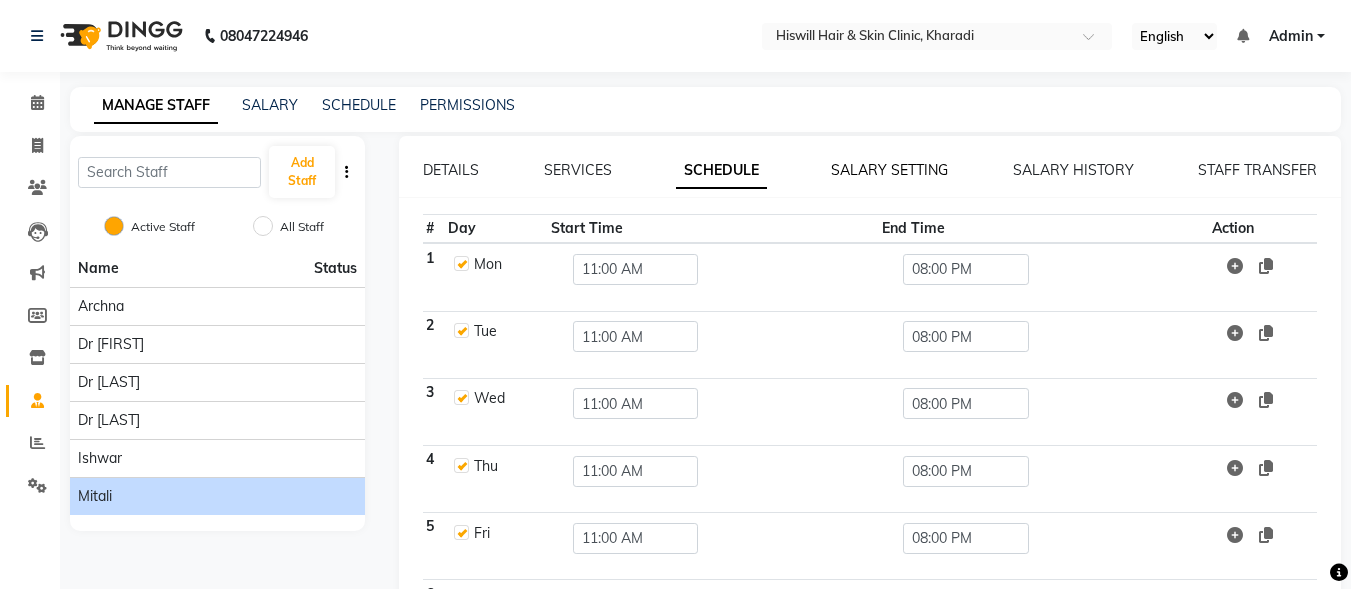 click on "SALARY SETTING" 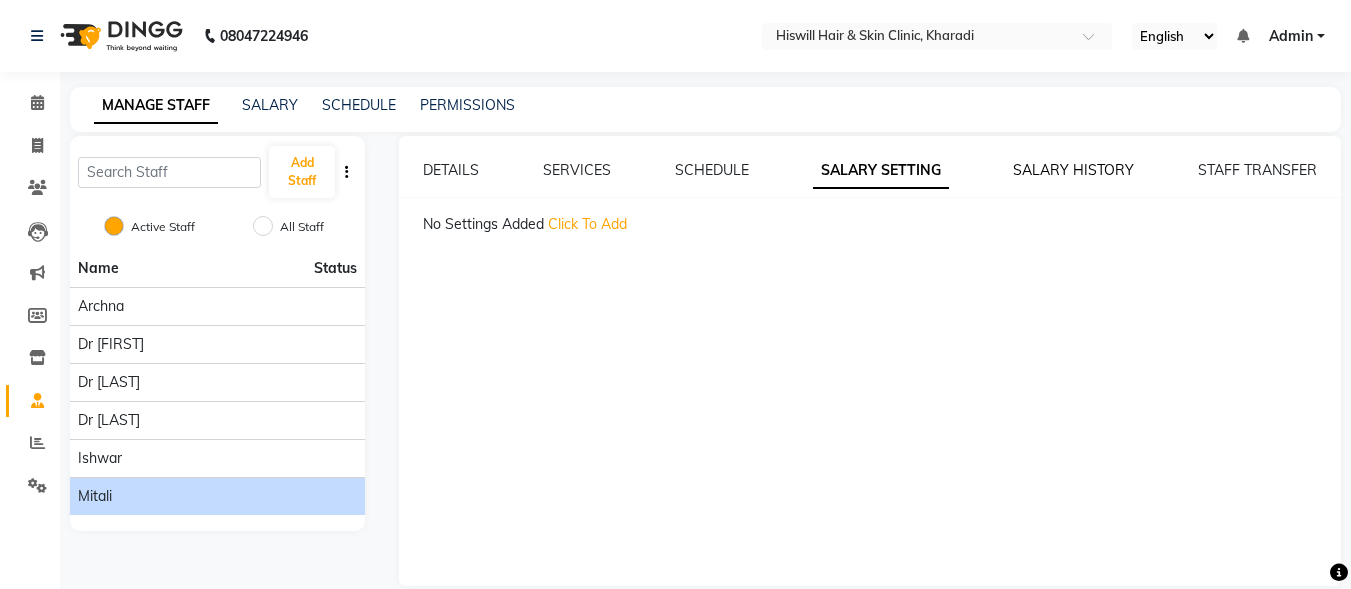 click on "SALARY HISTORY" 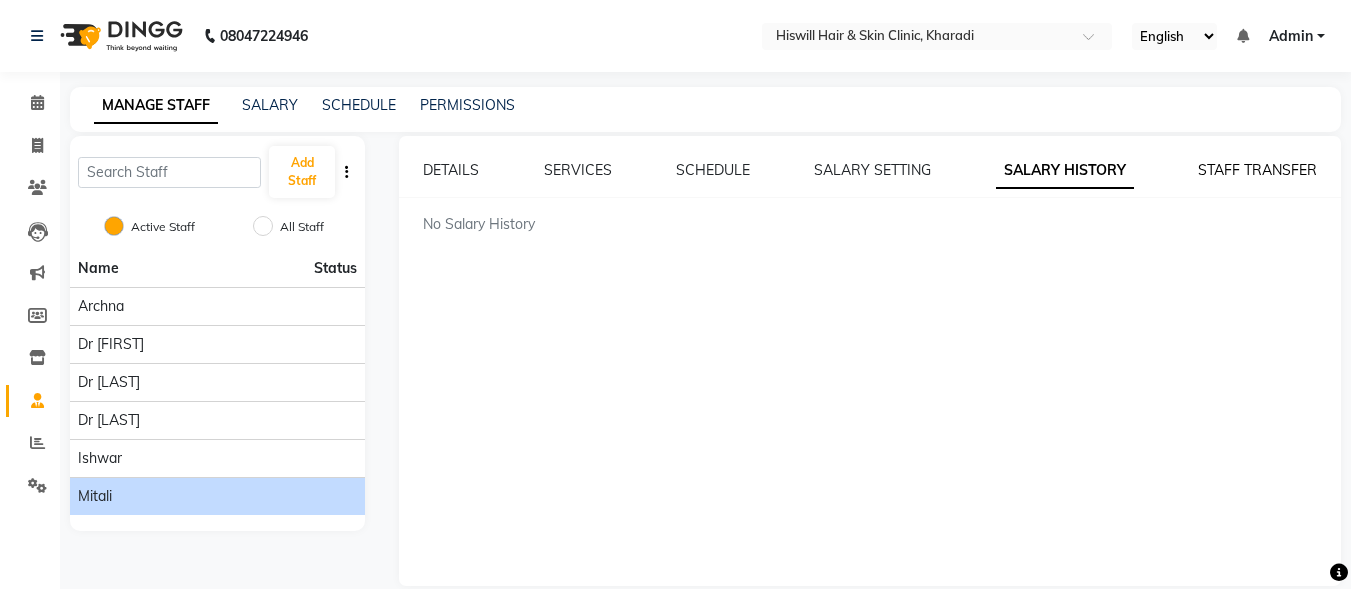 click on "STAFF TRANSFER" 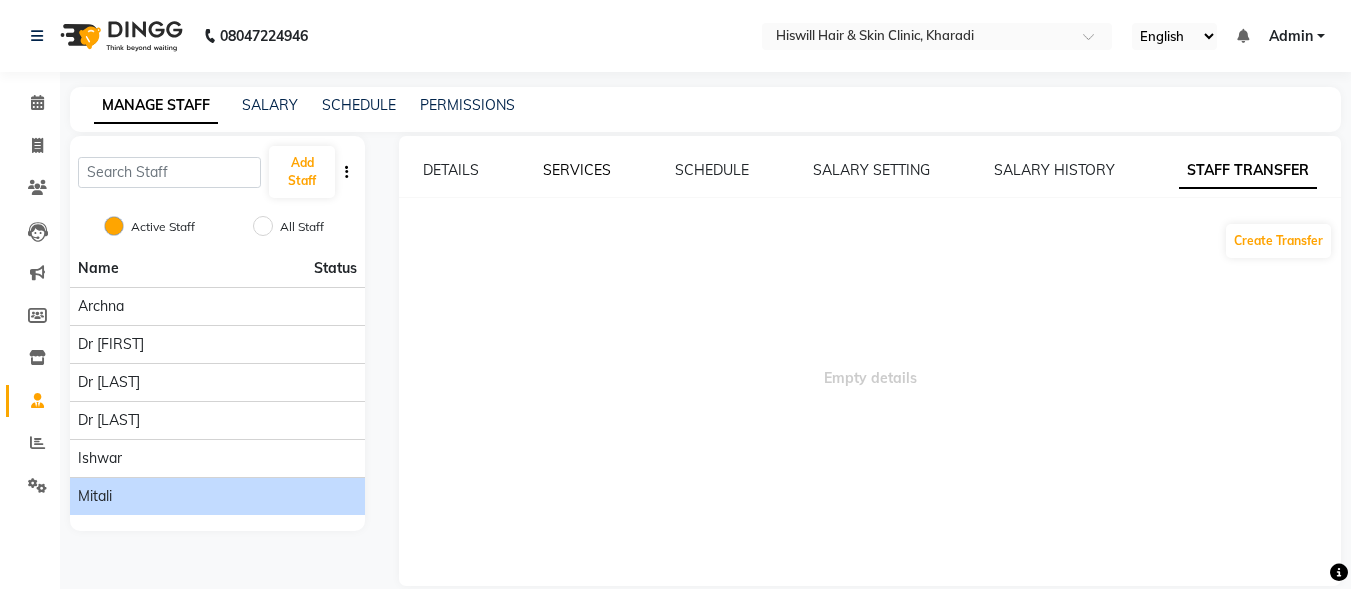 click on "SERVICES" 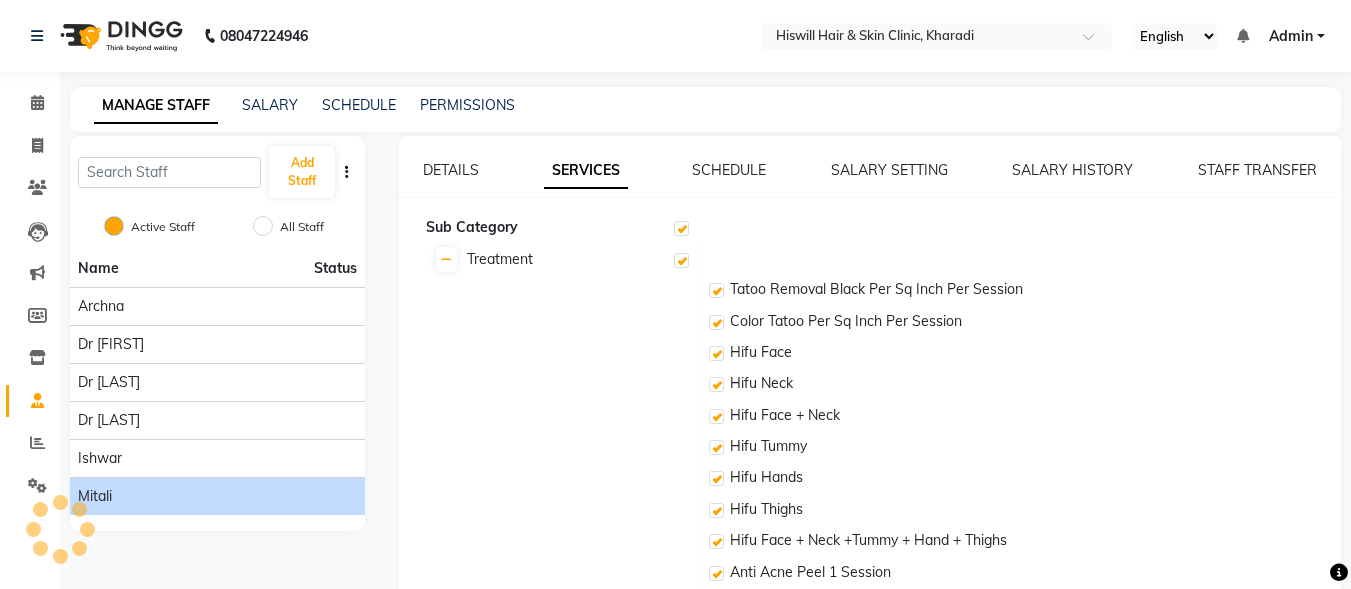 checkbox on "true" 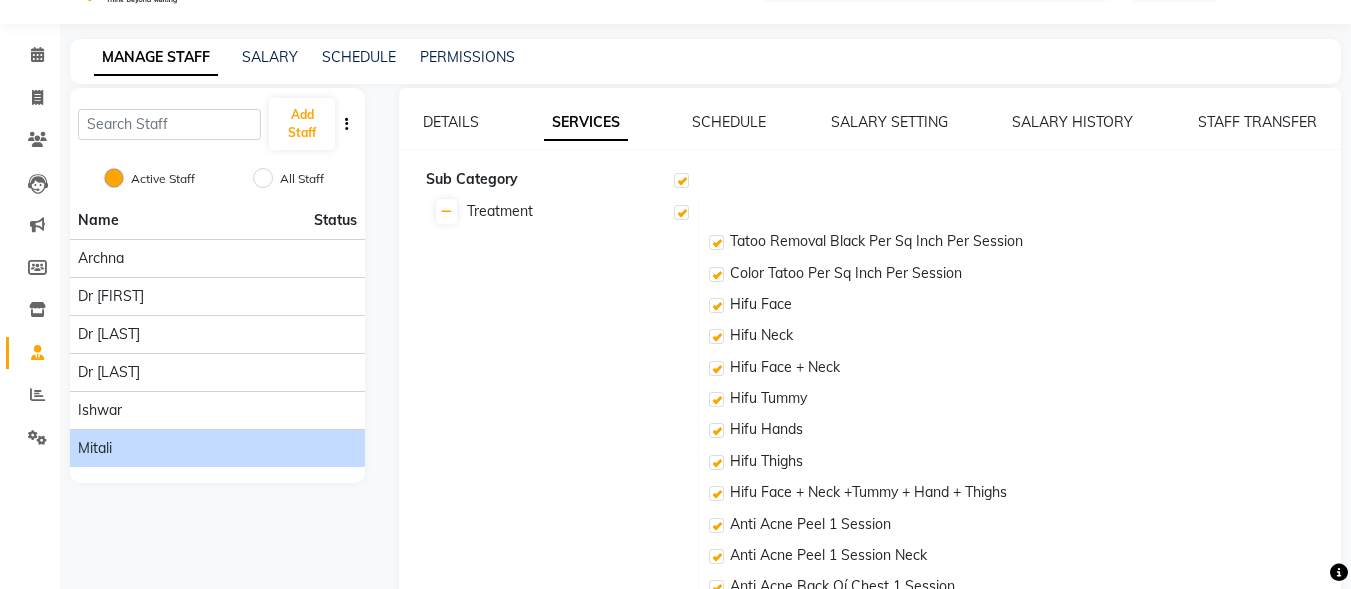 scroll, scrollTop: 0, scrollLeft: 0, axis: both 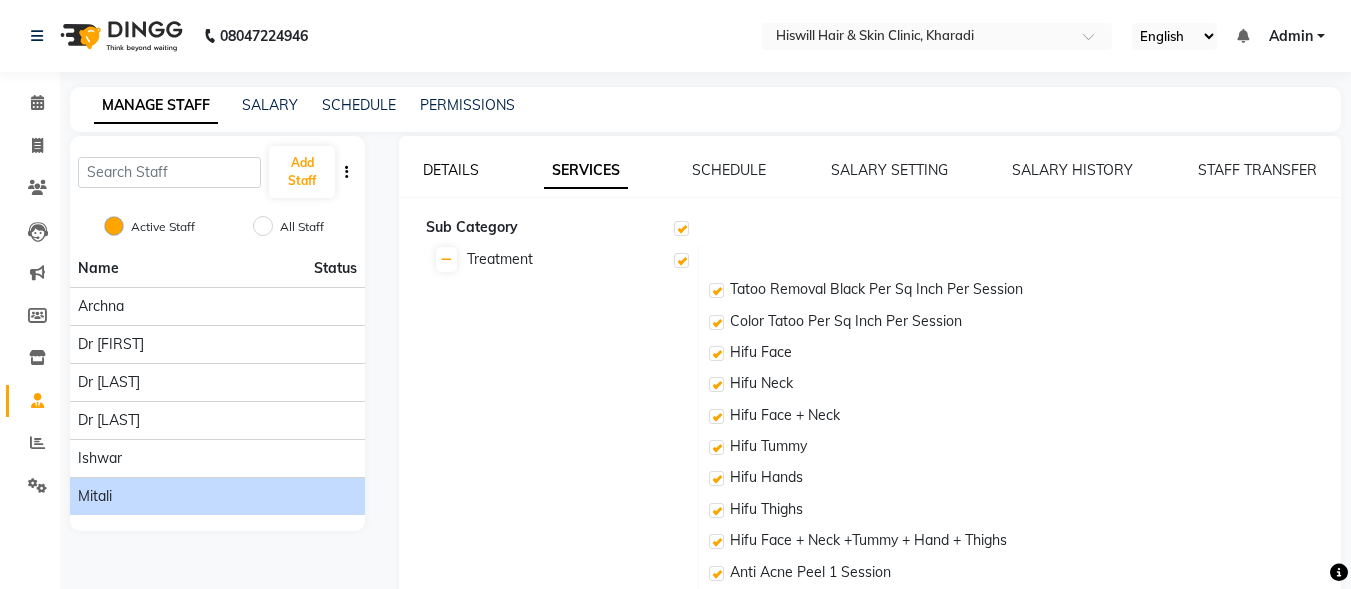 click on "DETAILS" 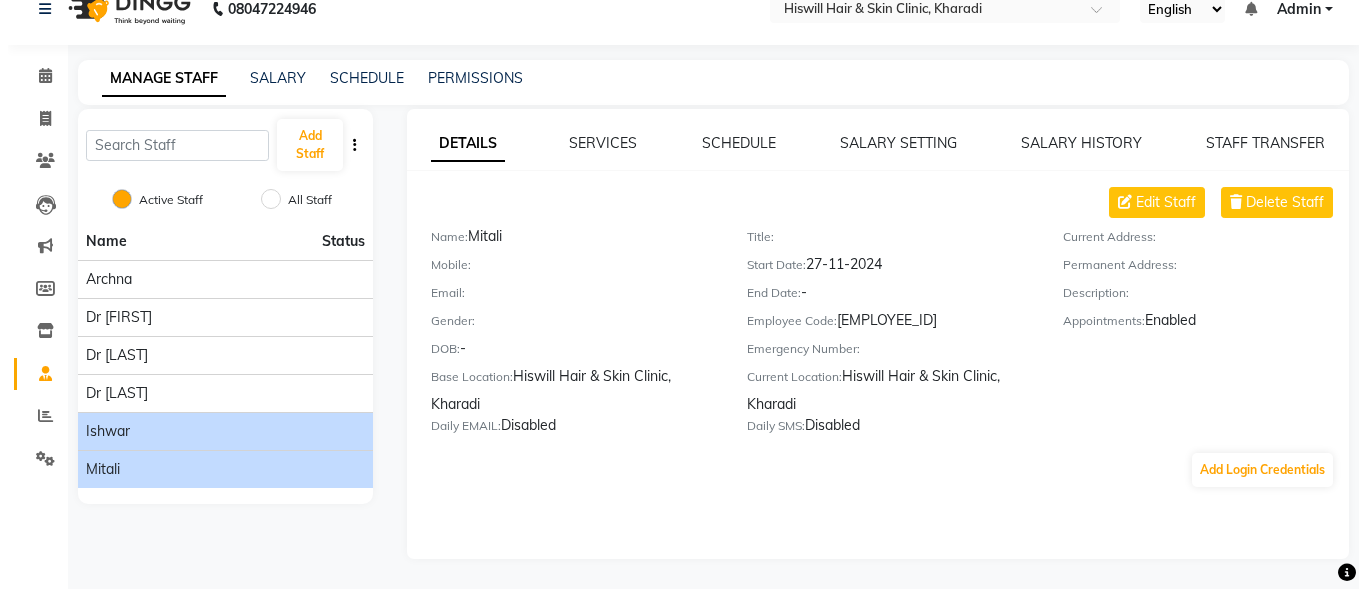scroll, scrollTop: 0, scrollLeft: 0, axis: both 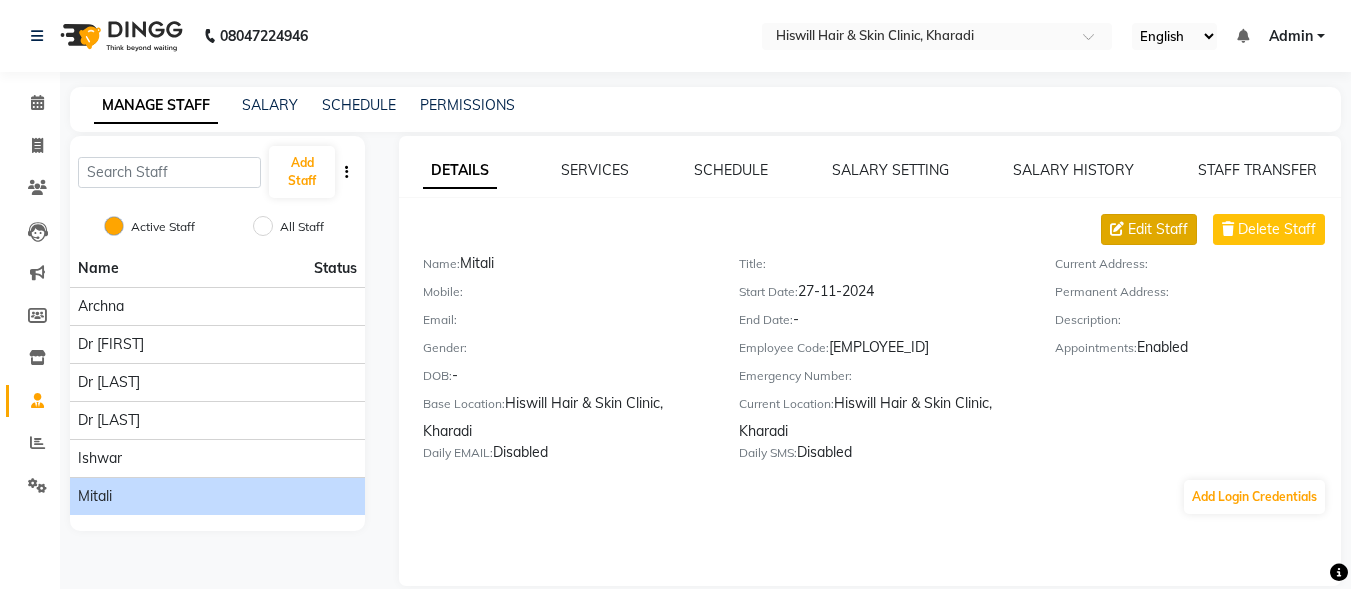 click on "Edit Staff" 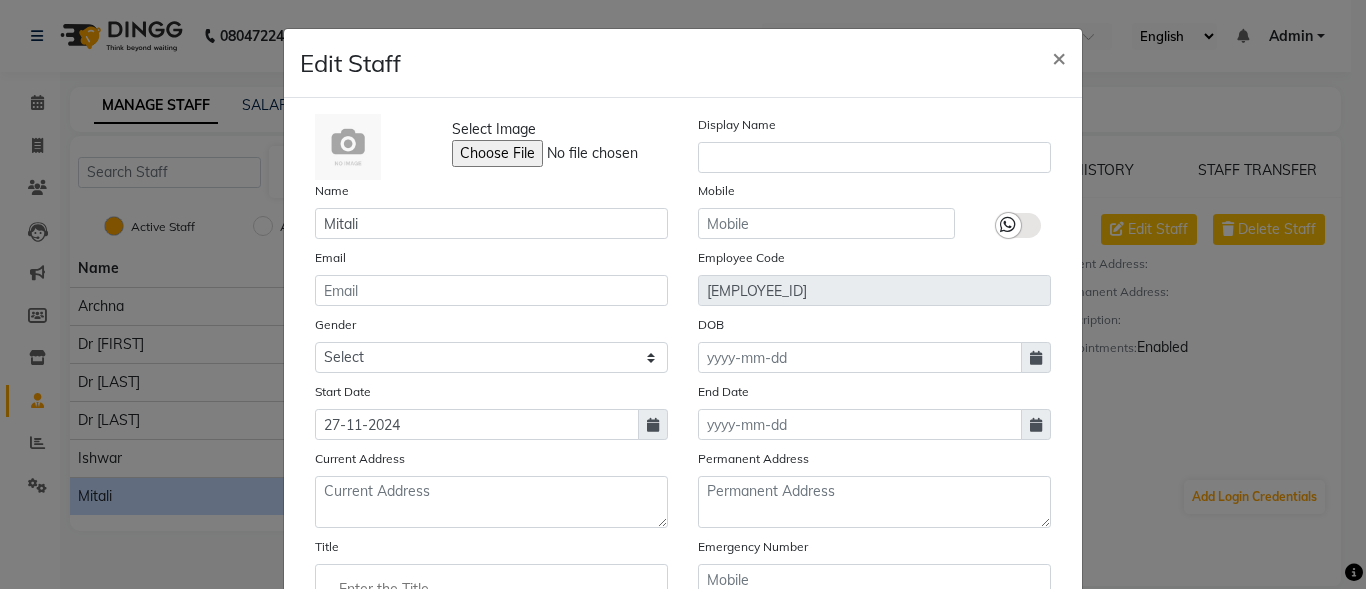 scroll, scrollTop: 100, scrollLeft: 0, axis: vertical 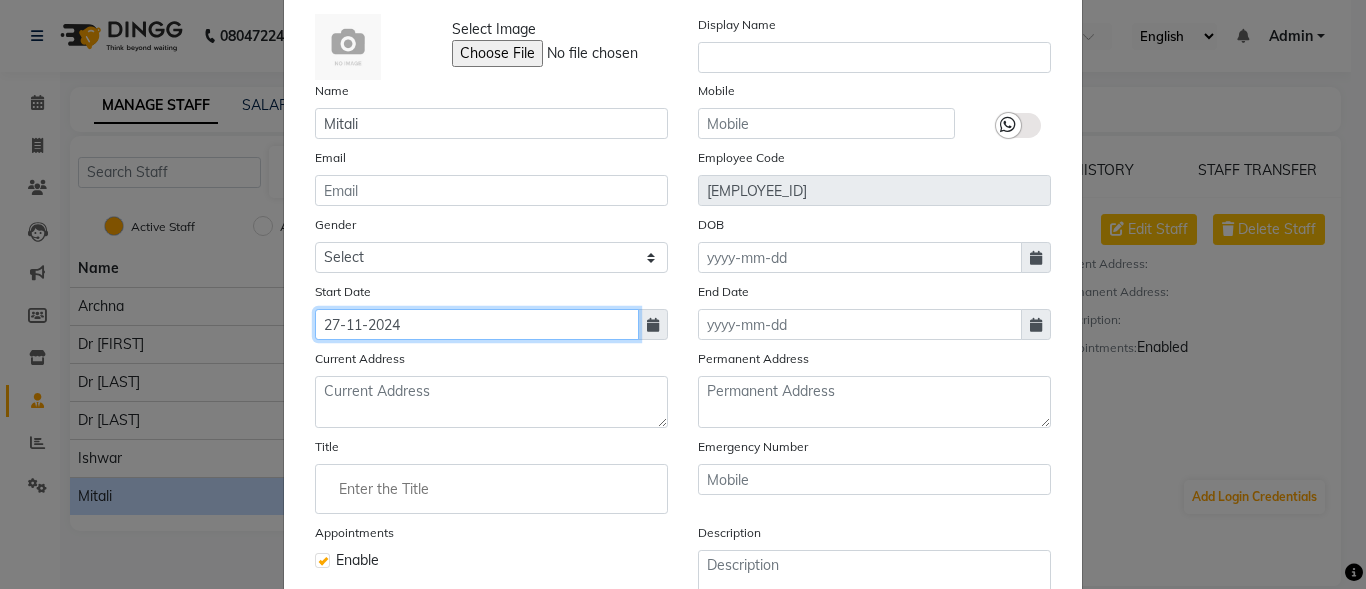 click on "27-11-2024" 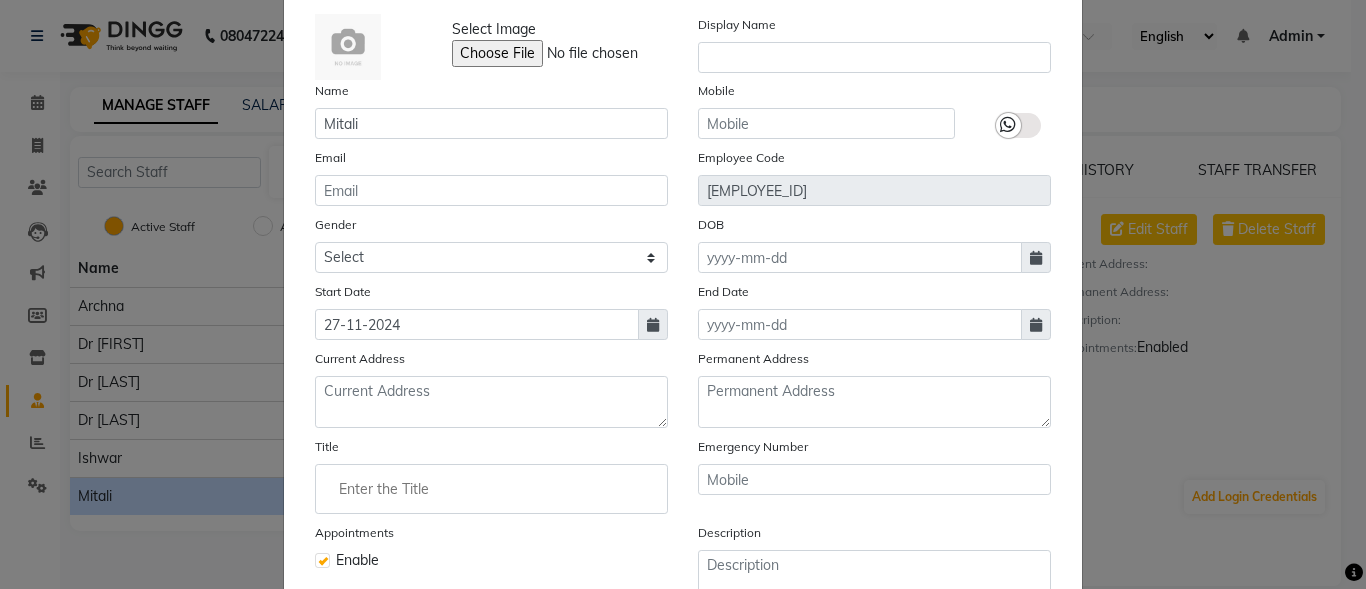 select on "11" 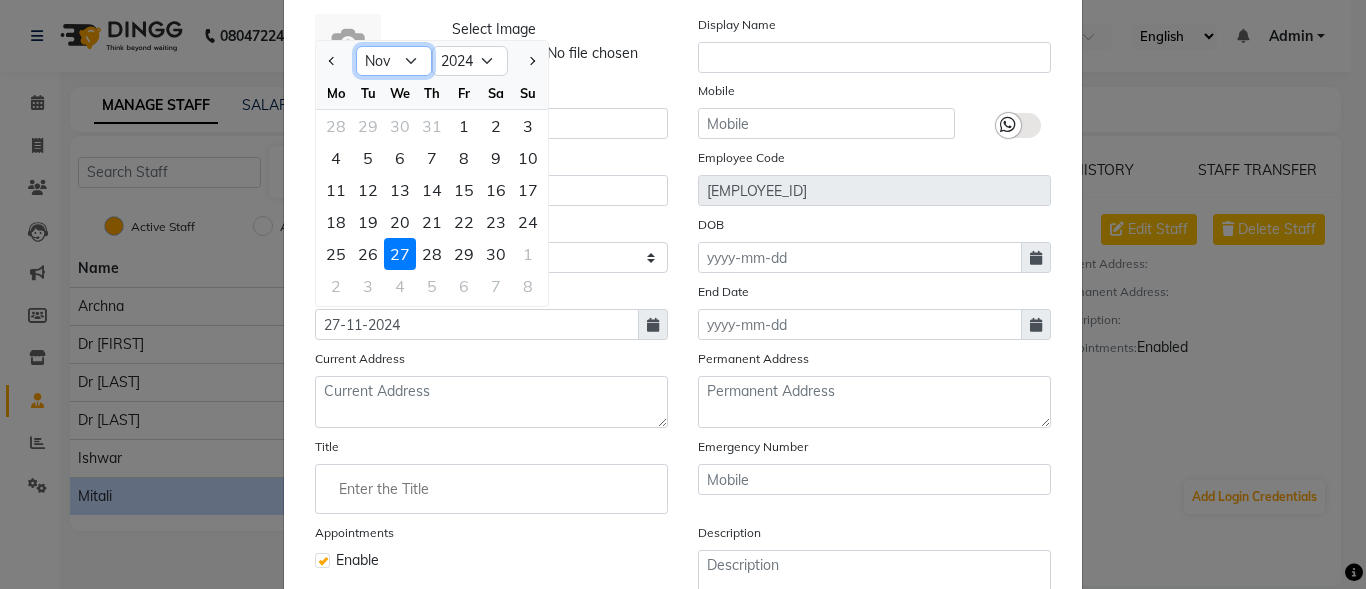 click on "Jan Feb Mar Apr May Jun Jul Aug Sep Oct Nov Dec" 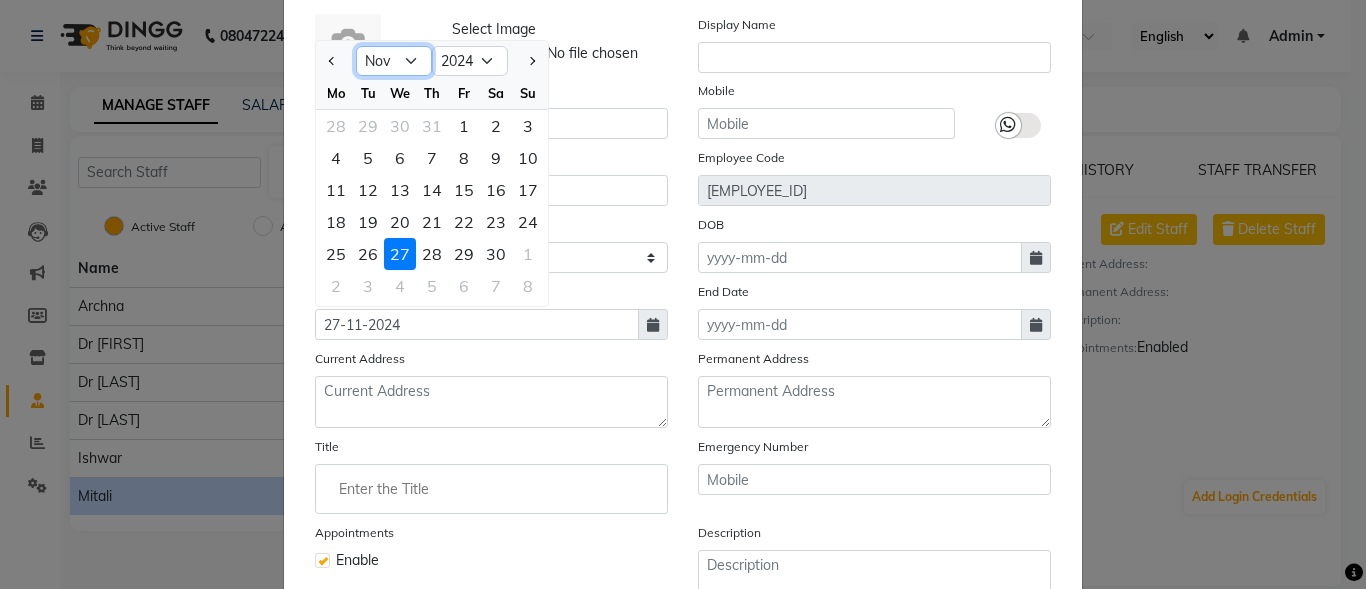 select on "7" 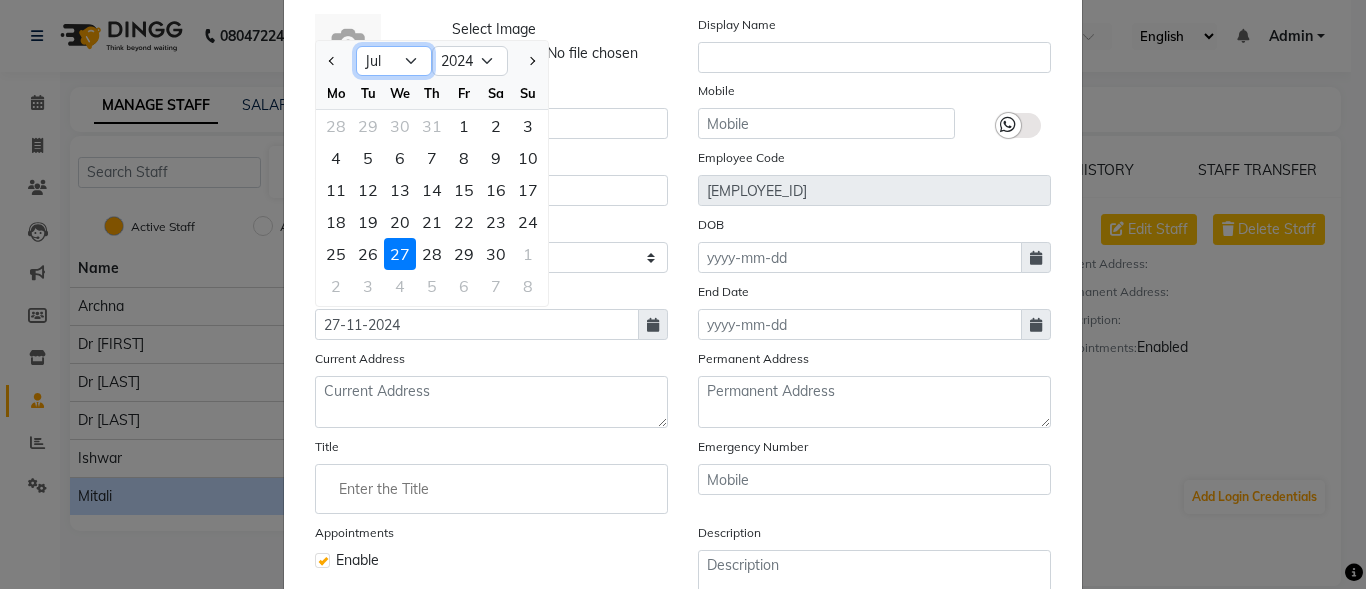 click on "Jan Feb Mar Apr May Jun Jul Aug Sep Oct Nov Dec" 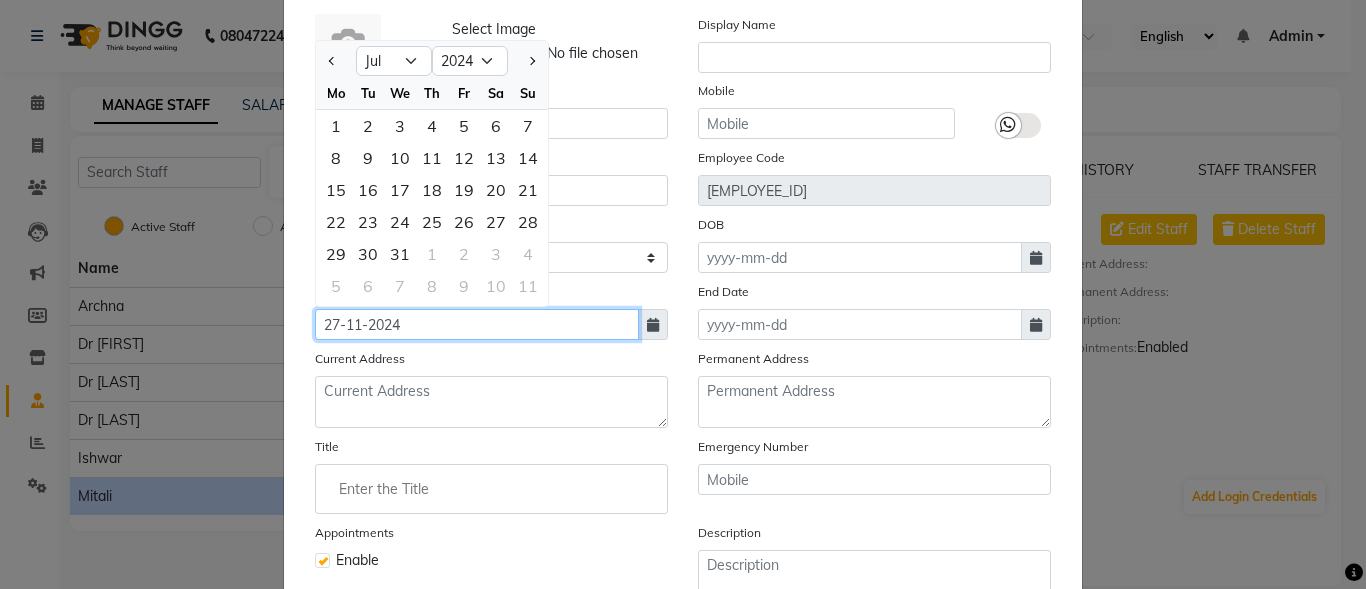 click on "27-11-2024" 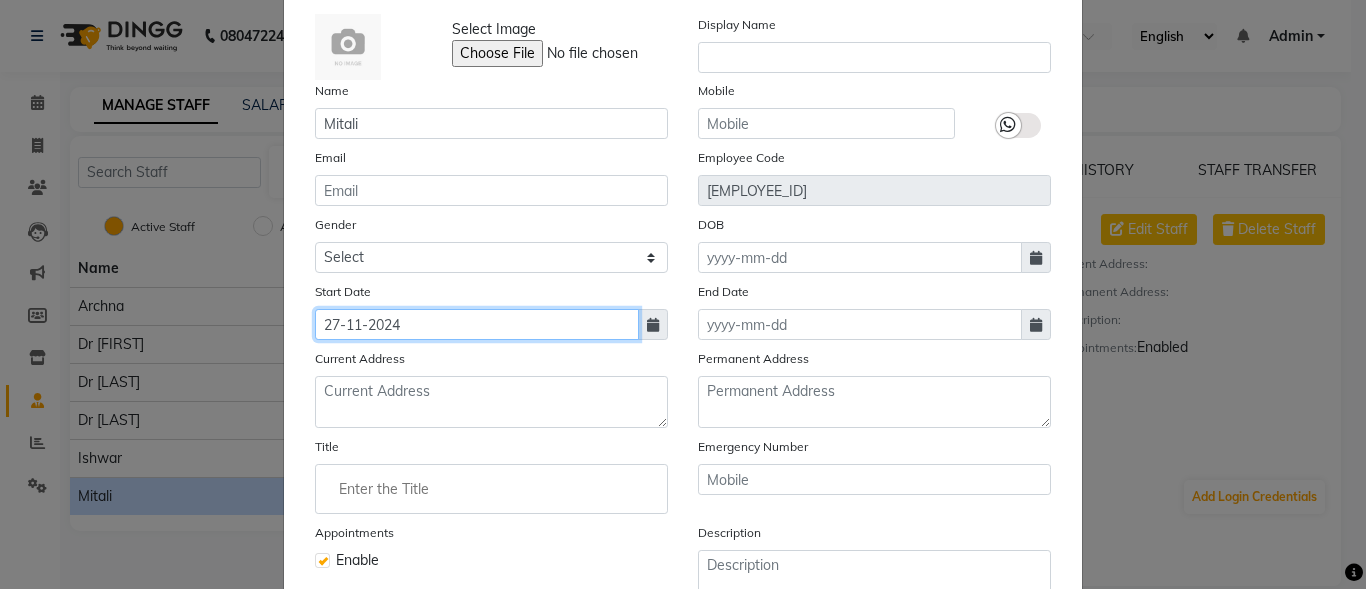 click on "27-11-2024" 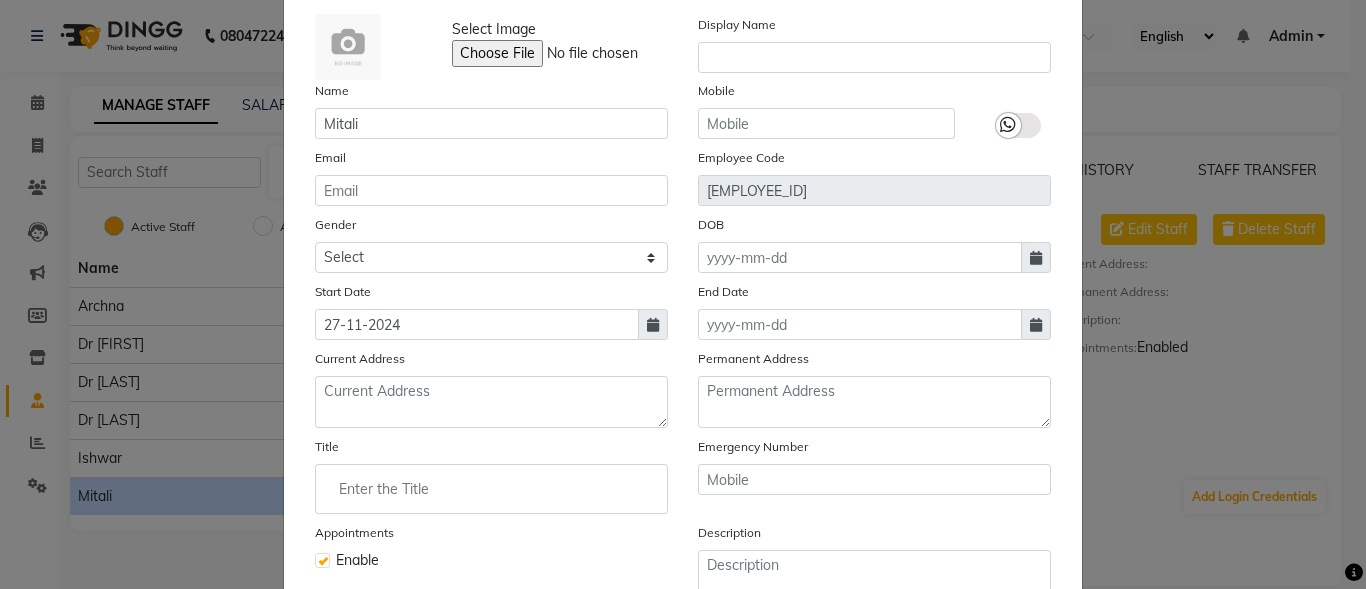 select on "11" 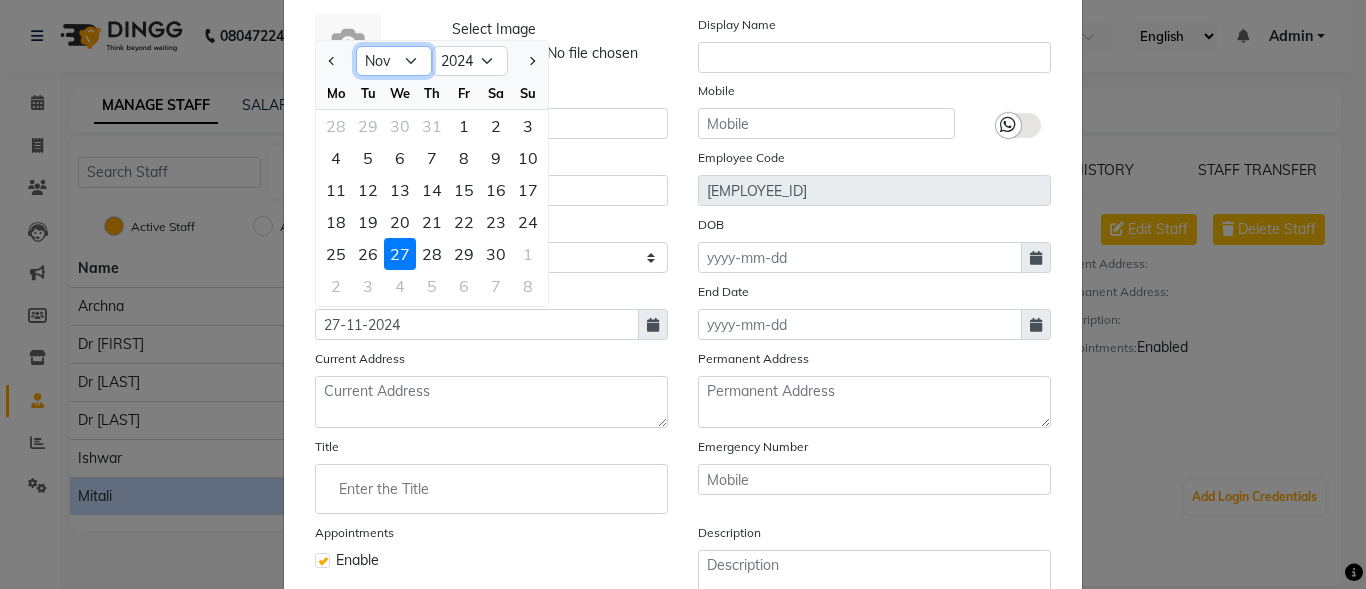 click on "Jan Feb Mar Apr May Jun Jul Aug Sep Oct Nov Dec" 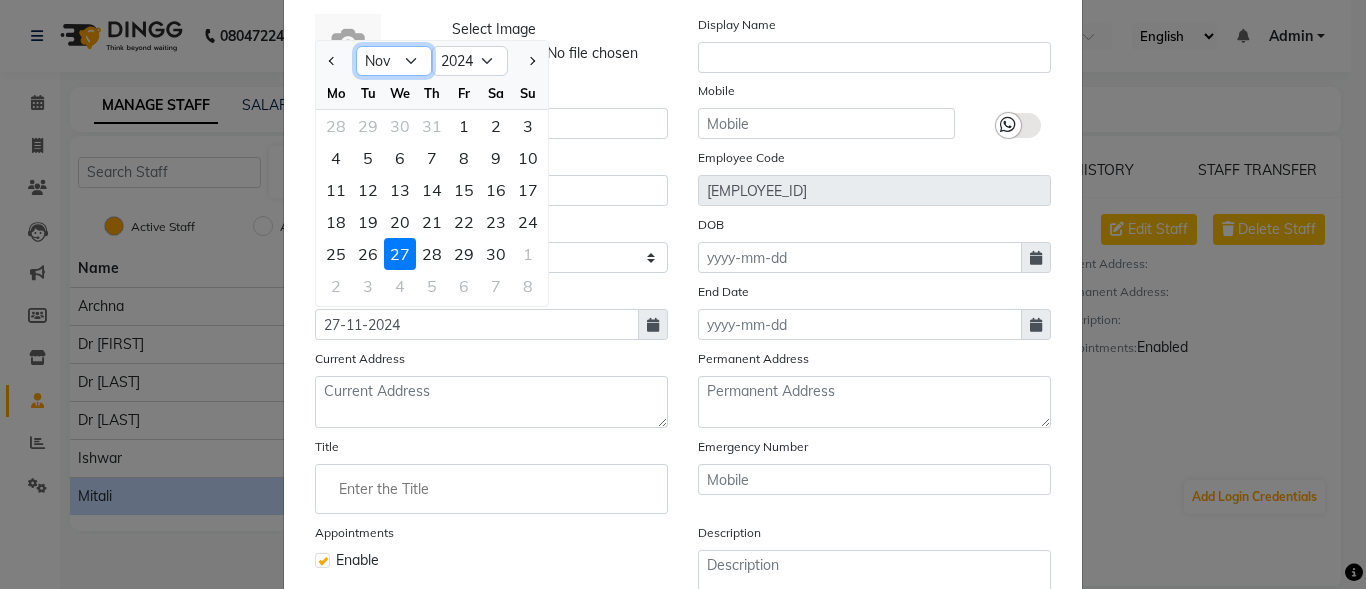 select on "7" 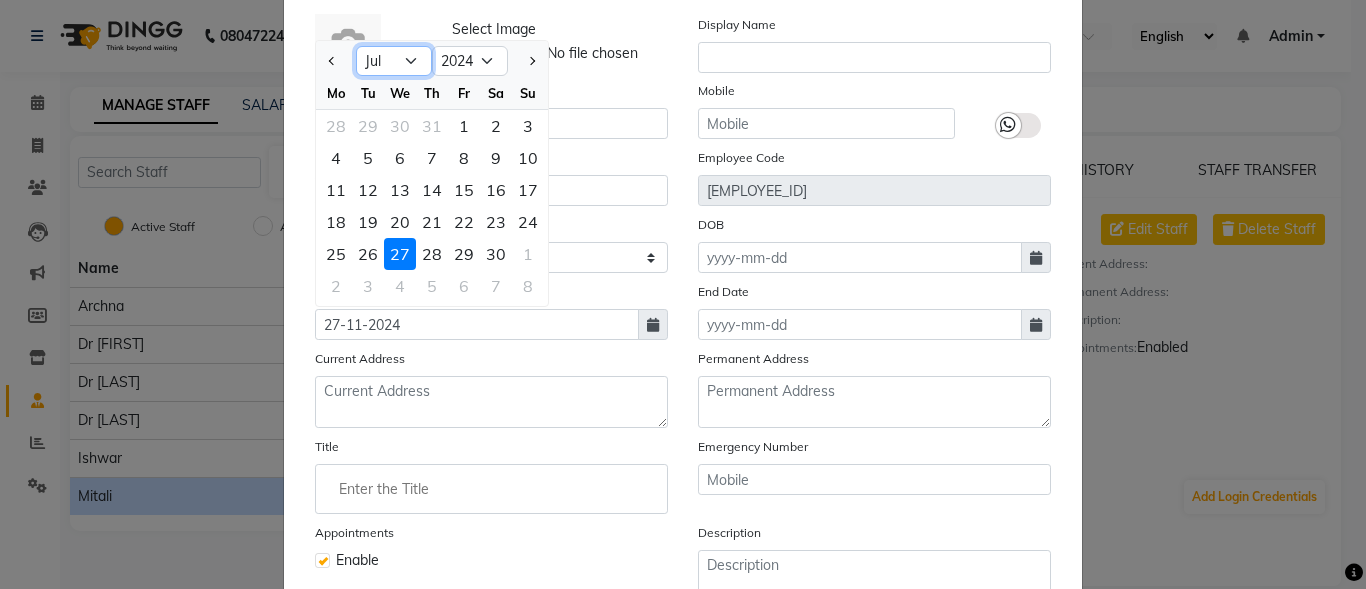 click on "Jan Feb Mar Apr May Jun Jul Aug Sep Oct Nov Dec" 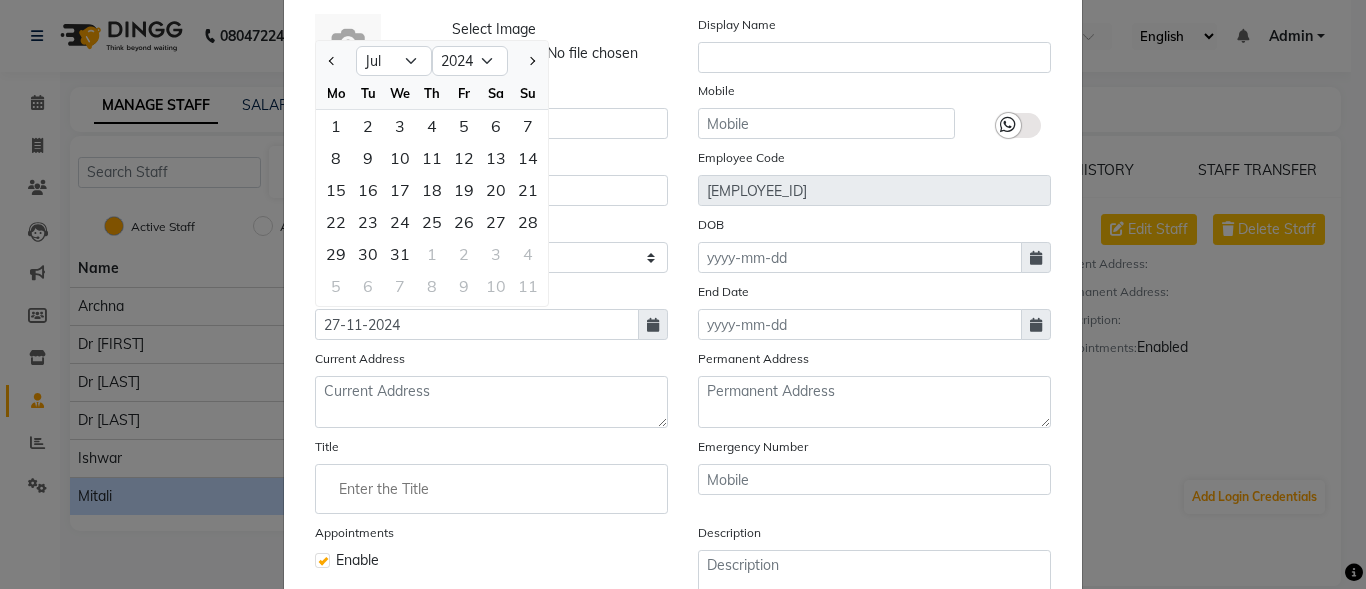 click on "Display Name Name [LAST] Mobile Email Employee Code [EMPLOYEE_ID] Gender Select Male Female Other Prefer Not To Say DOB Start Date [DATE] Jan Feb Mar Apr May Jun Jul Aug Sep Oct Nov Dec 2014 2015 2016 2017 2018 2019 2020 2021 2022 2023 2024 2025 2026 2027 2028 2029 2030 2031 2032 2033 2034 Mo Tu We Th Fr Sa Su 1 2 3 4 5 6 7 8 9 10 11 12 13 14 15 16 17 18 19 20 21 22 23 24 25 26 27 28 29 30 31 1 2 3 4 5 6 7 8 9 10 11 End Date Current Address Permanent Address Title Emergency Number Appointments Enable Description Daily SMS Daily Email Cancel Save" 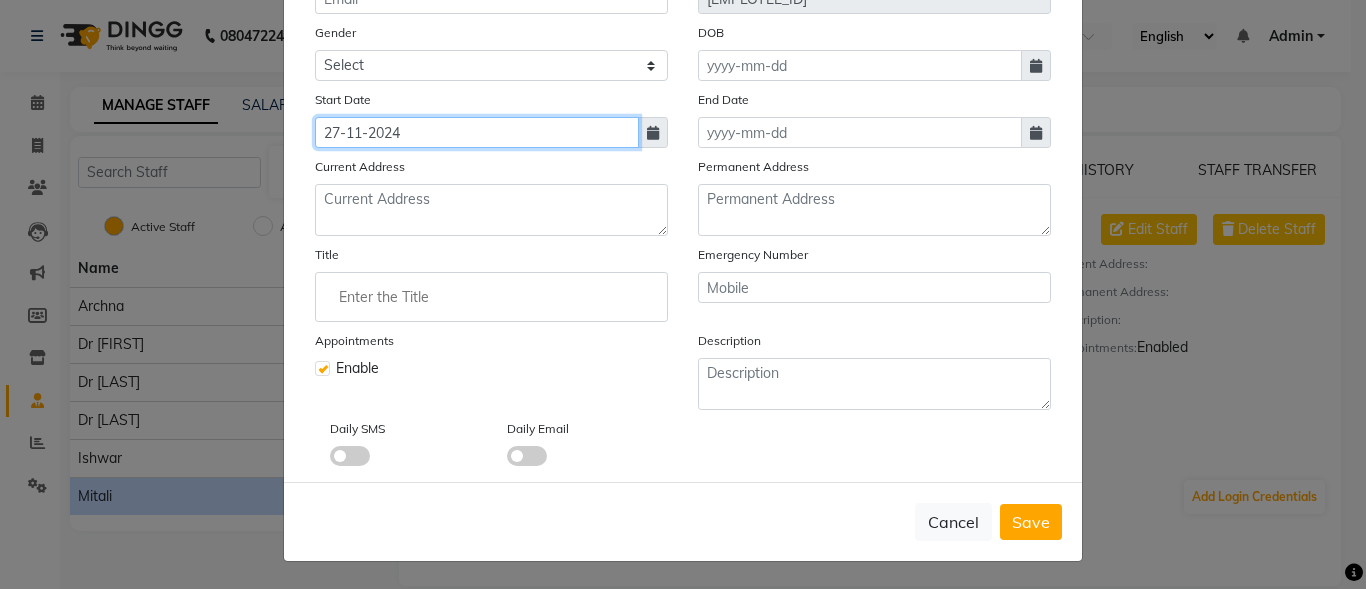 scroll, scrollTop: 293, scrollLeft: 0, axis: vertical 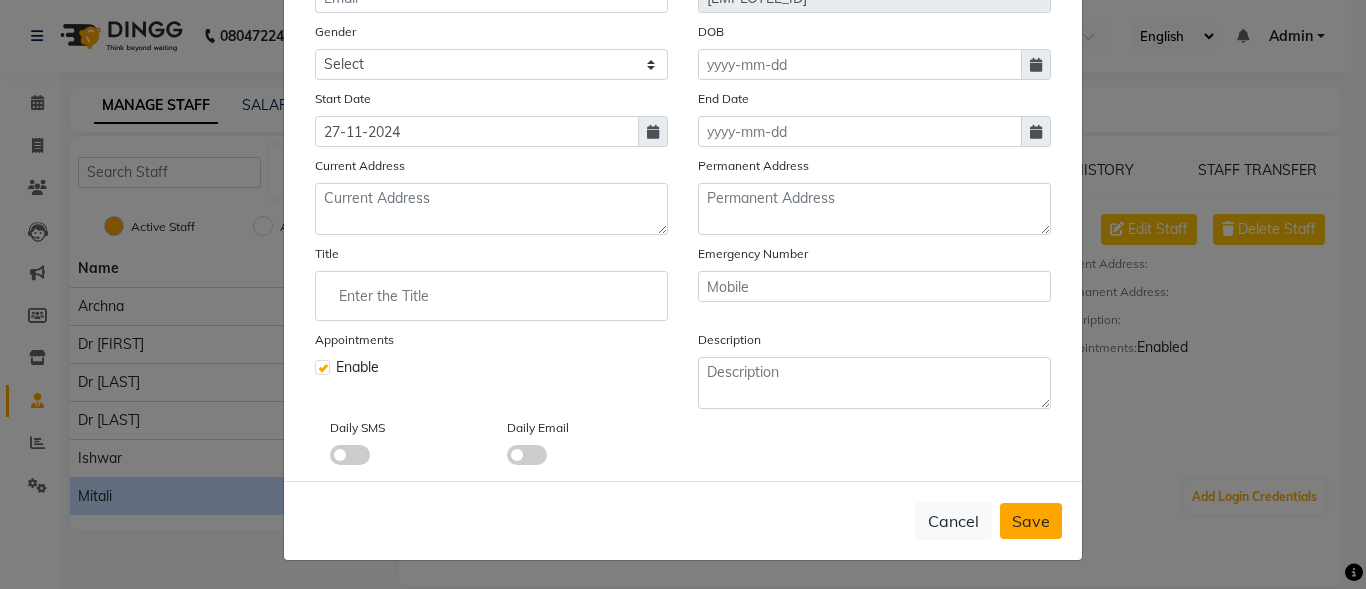 click on "Save" at bounding box center [1031, 521] 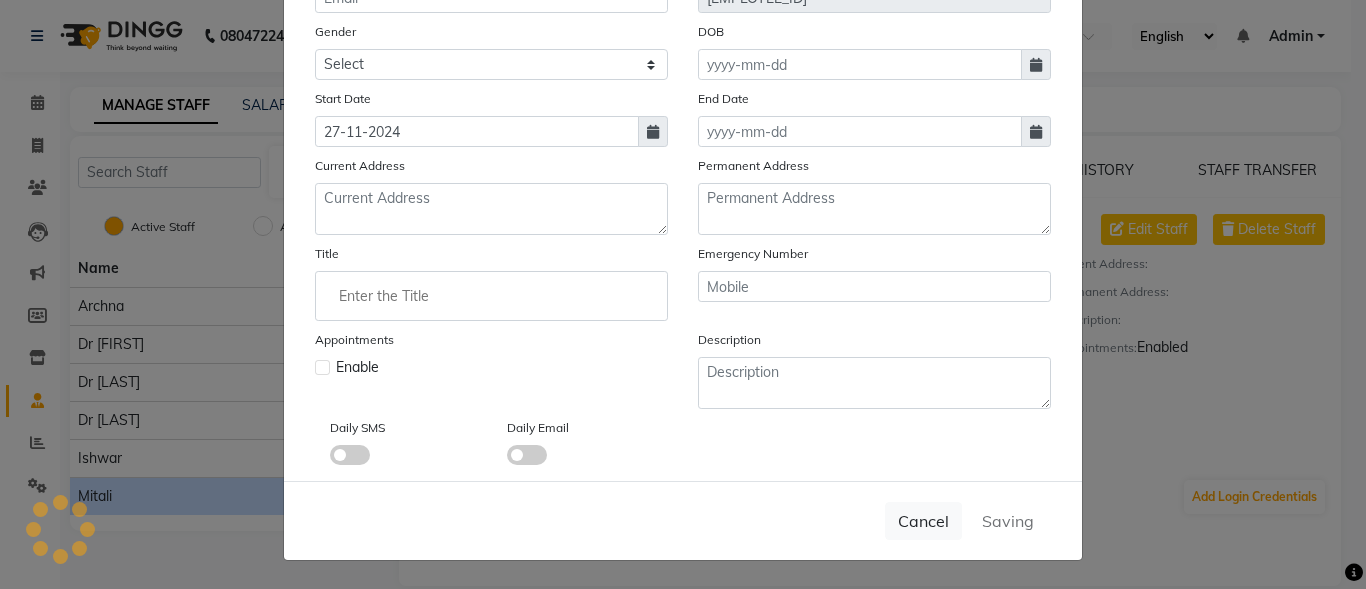 type 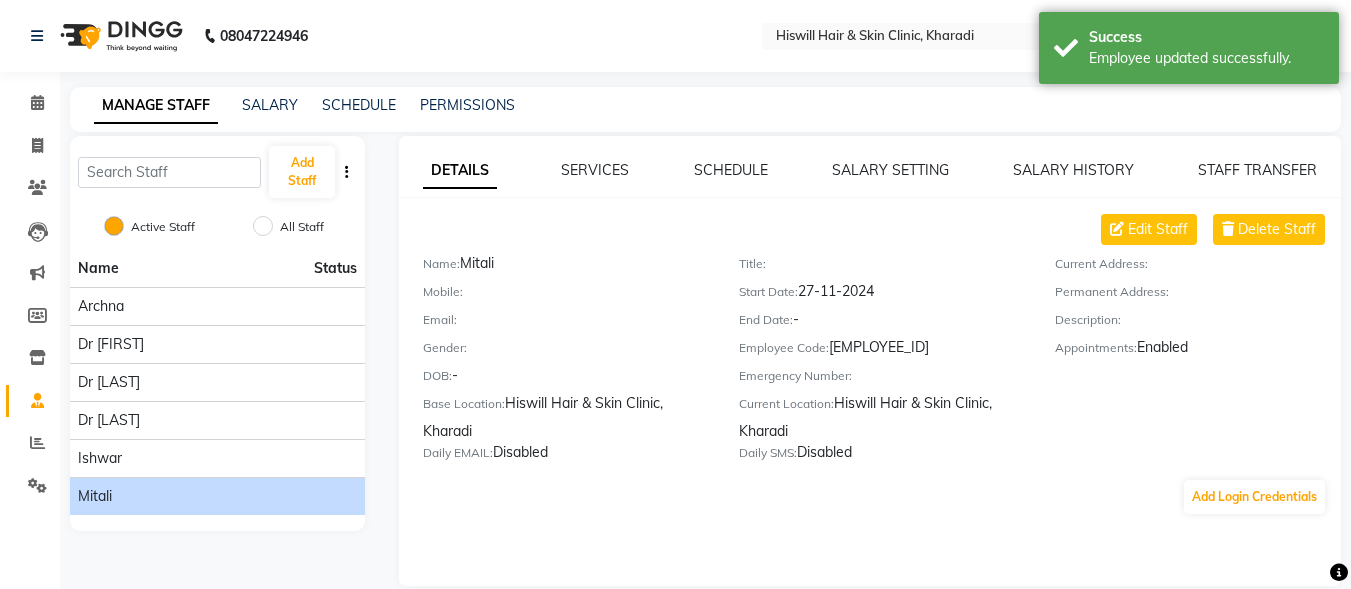 click on "Mitali" 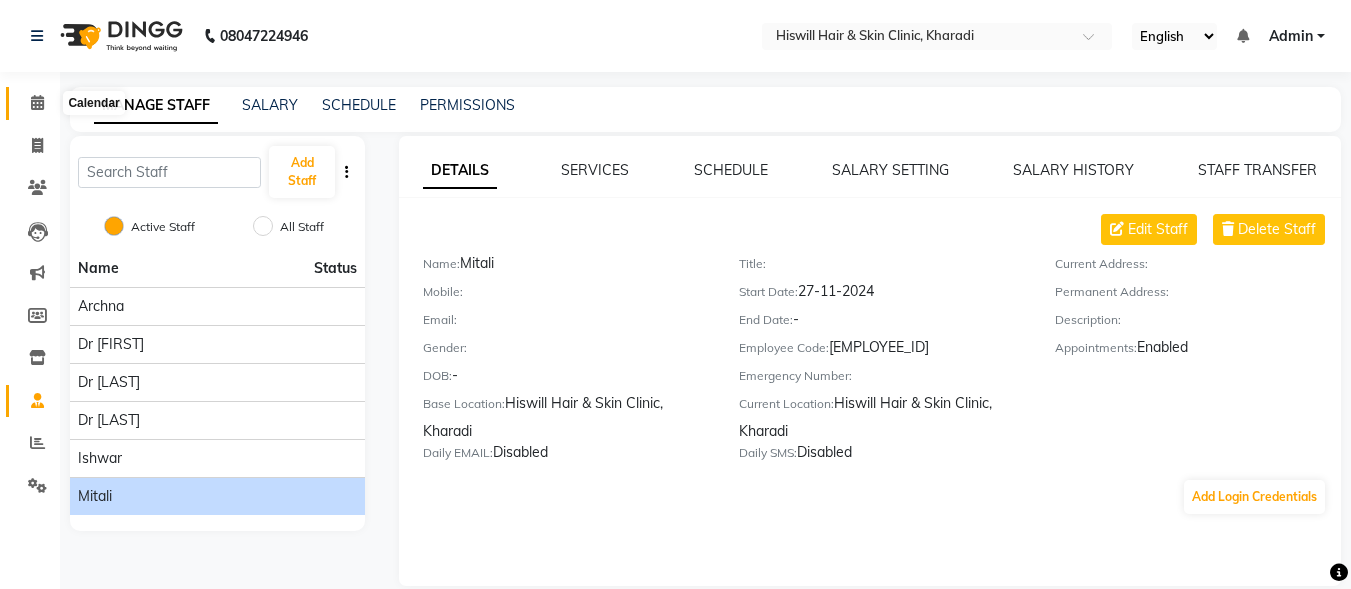 click 